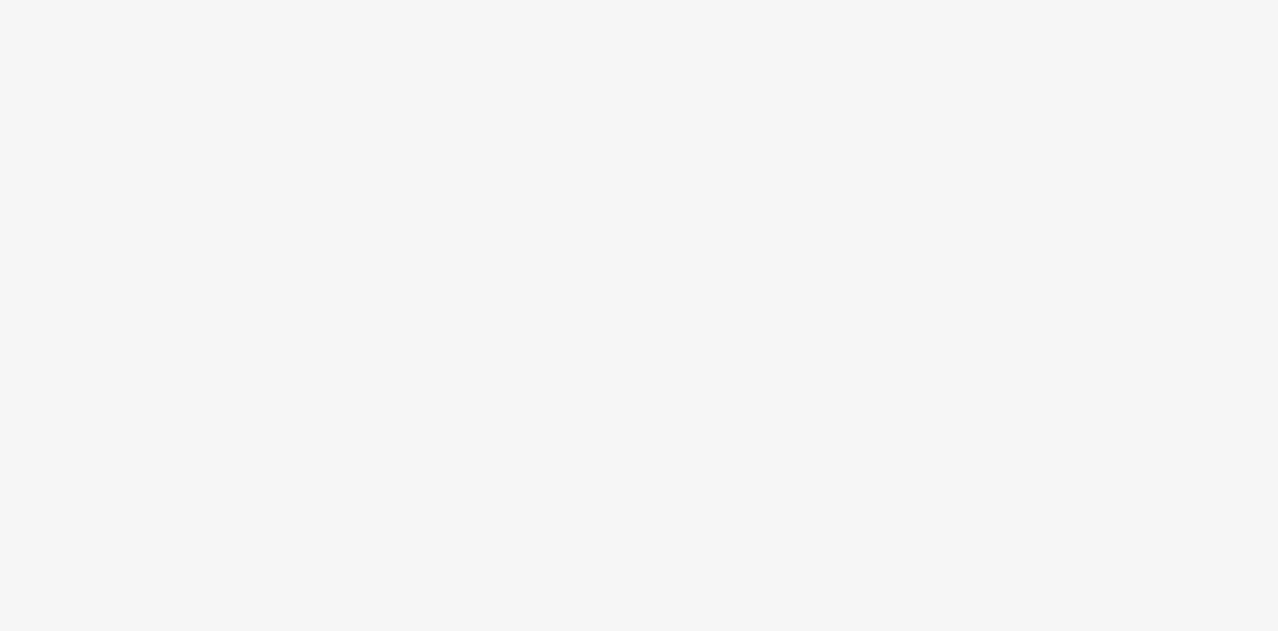 scroll, scrollTop: 0, scrollLeft: 0, axis: both 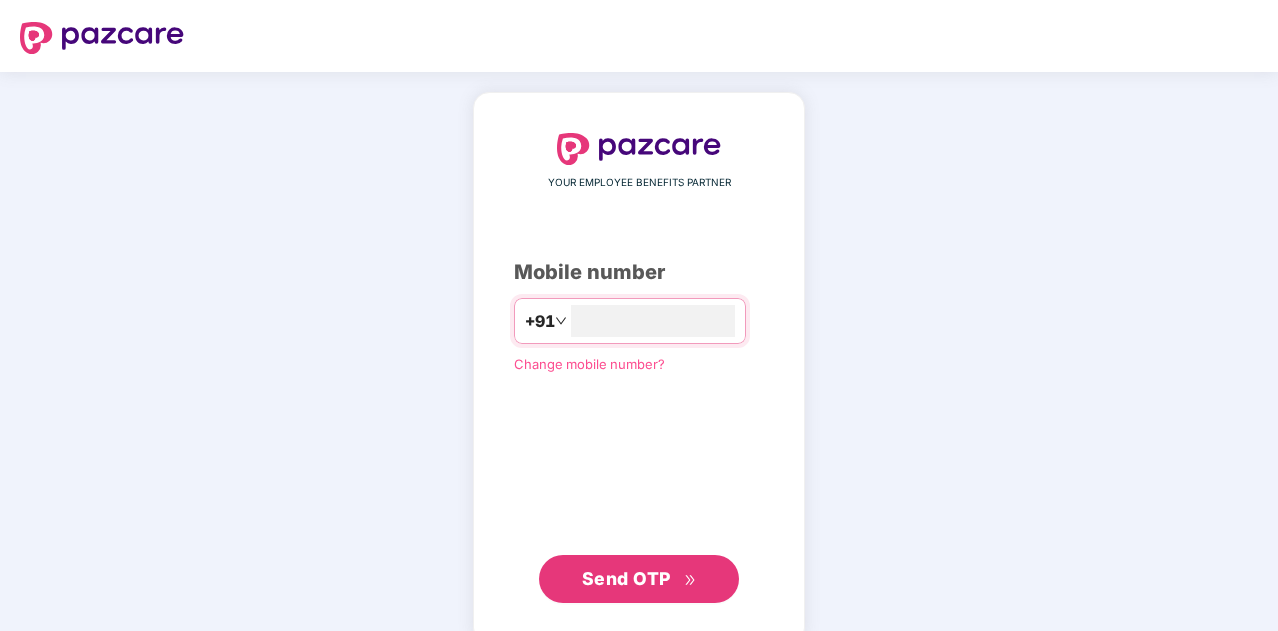 type on "**********" 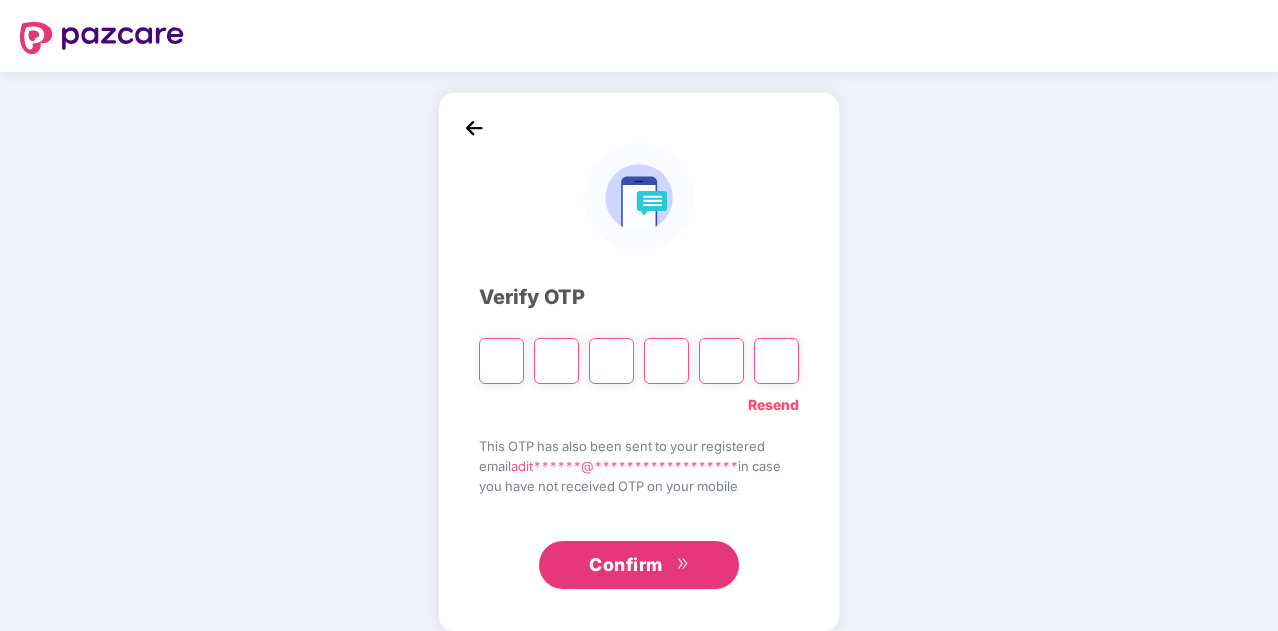 type on "*" 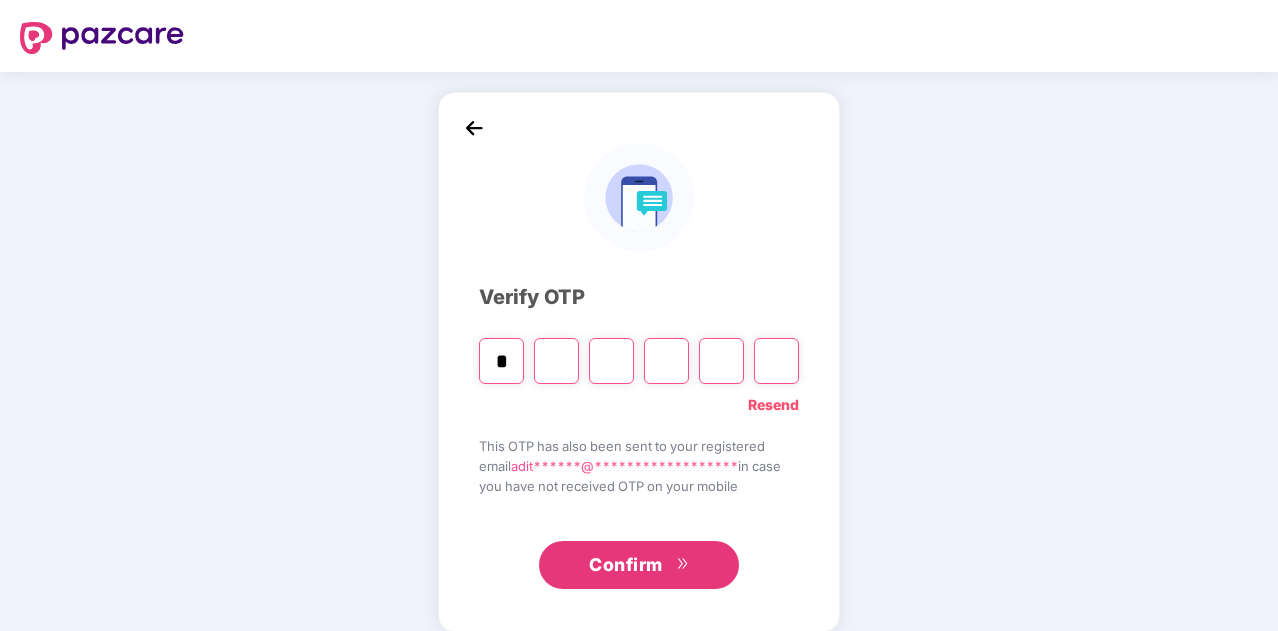 type on "*" 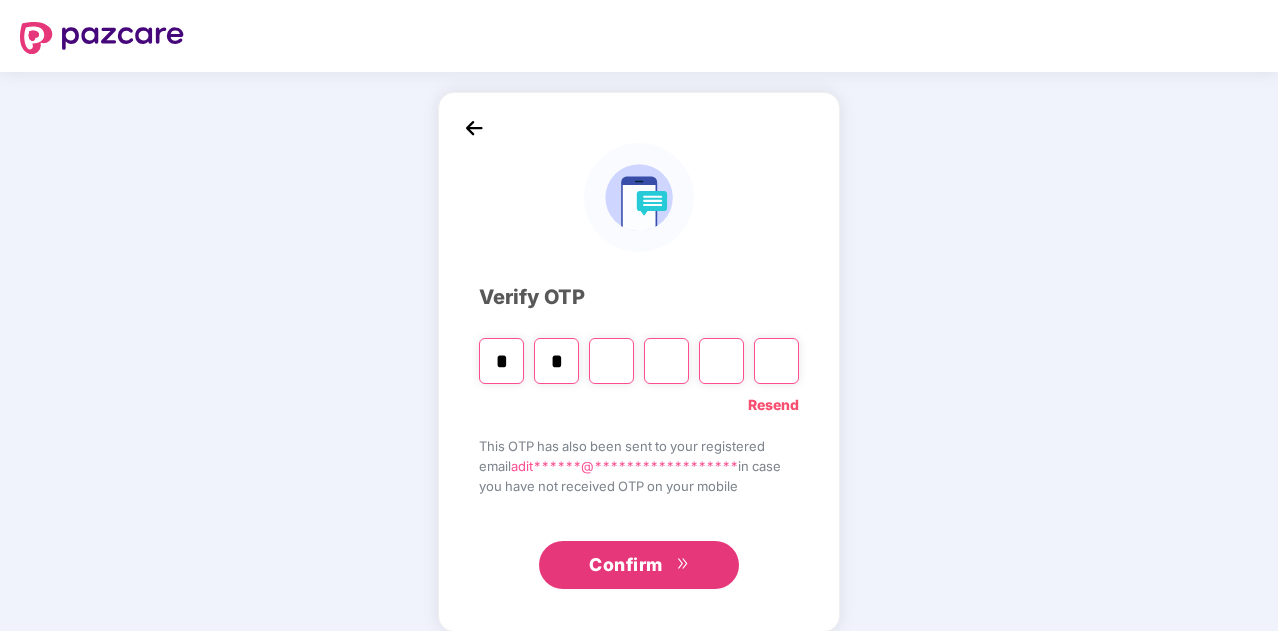 type on "*" 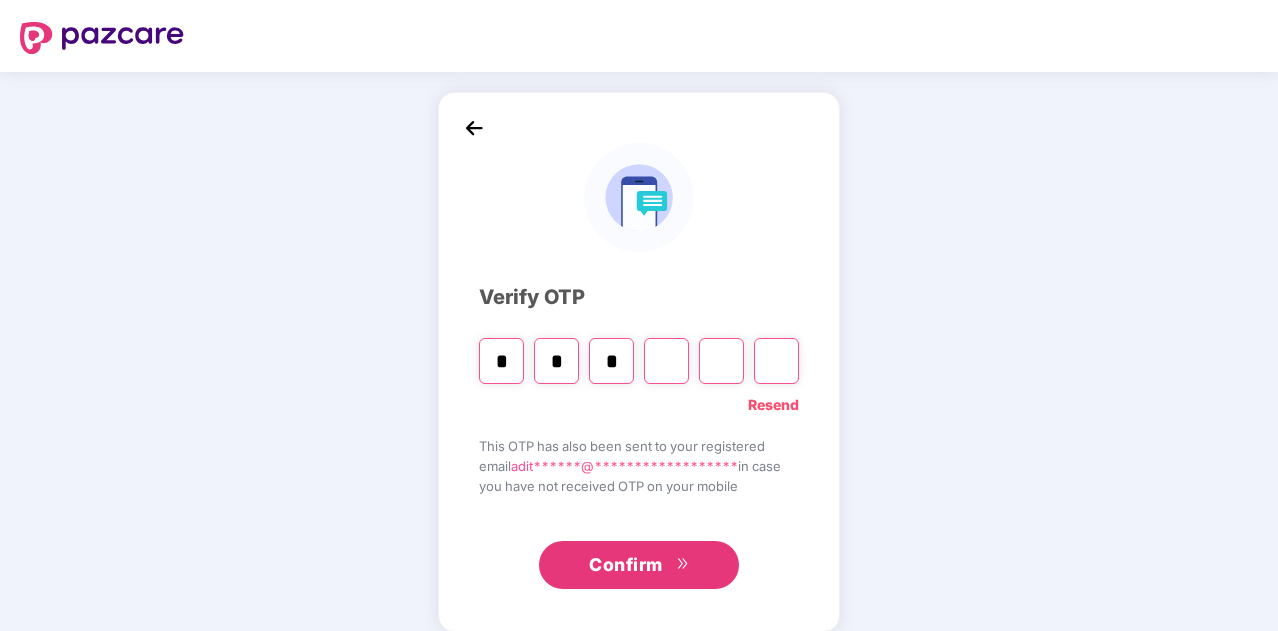type on "*" 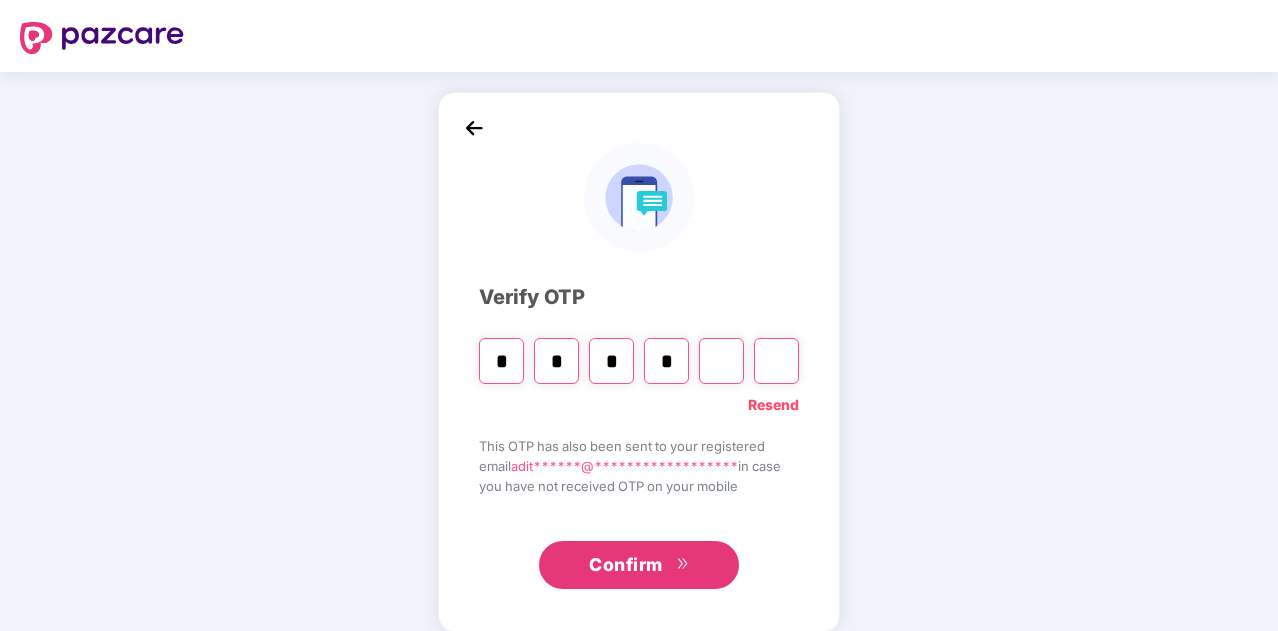 type on "*" 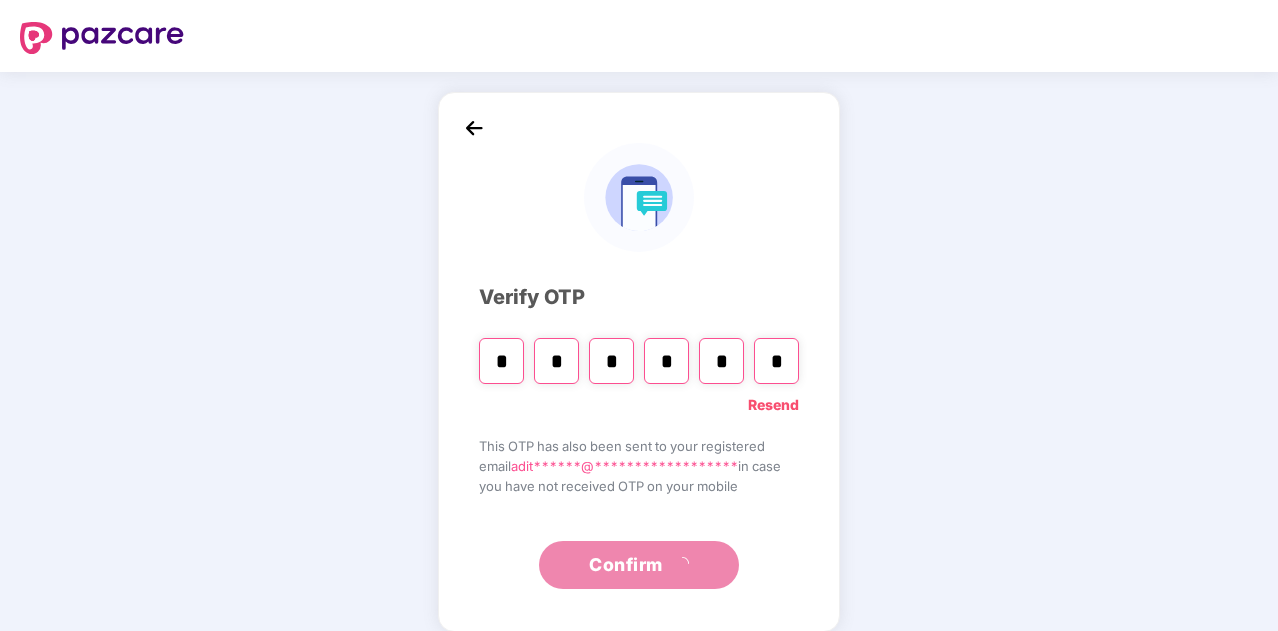 type on "*" 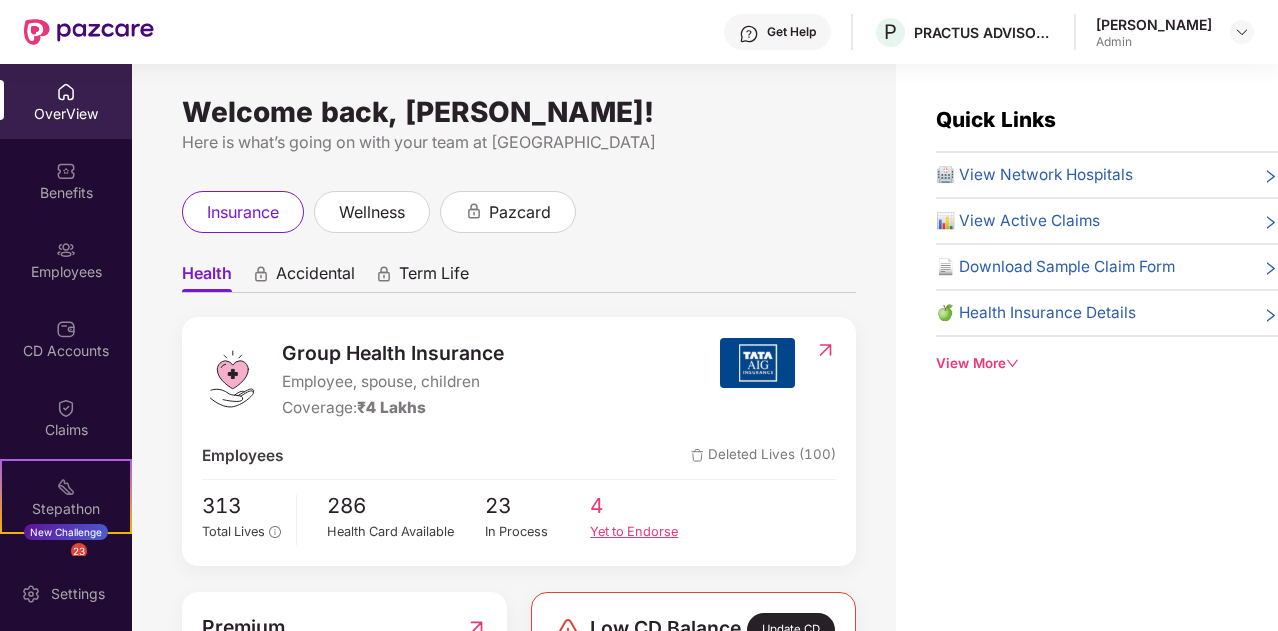 click on "Yet to Endorse" at bounding box center (643, 532) 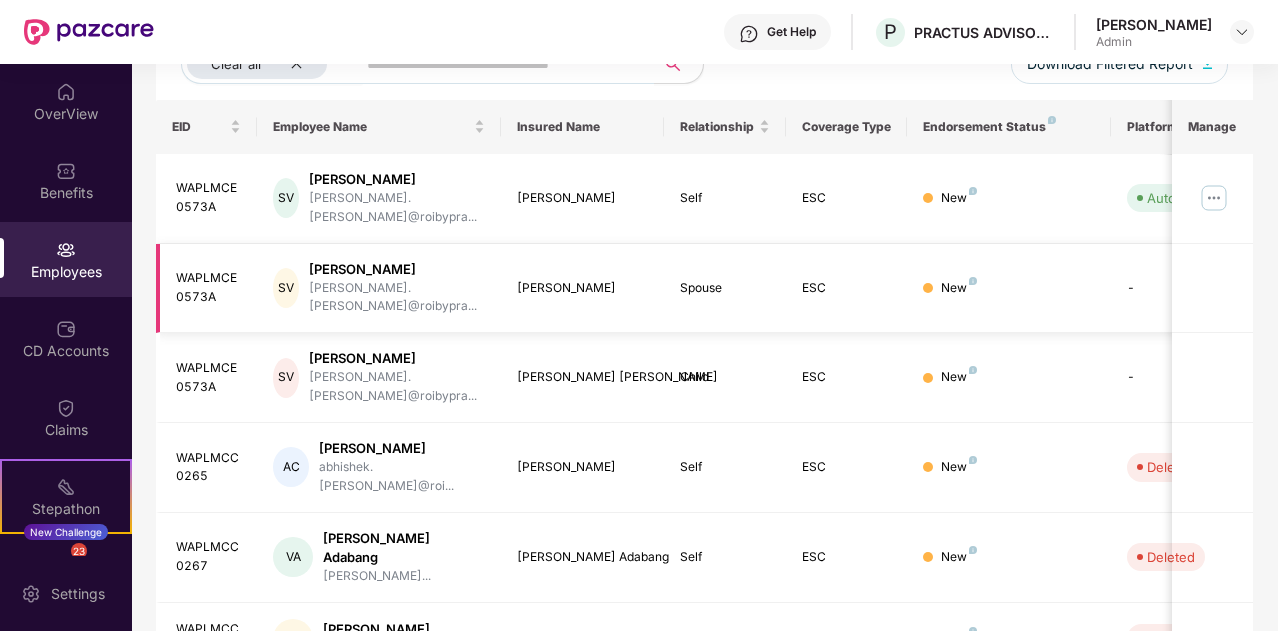 scroll, scrollTop: 274, scrollLeft: 0, axis: vertical 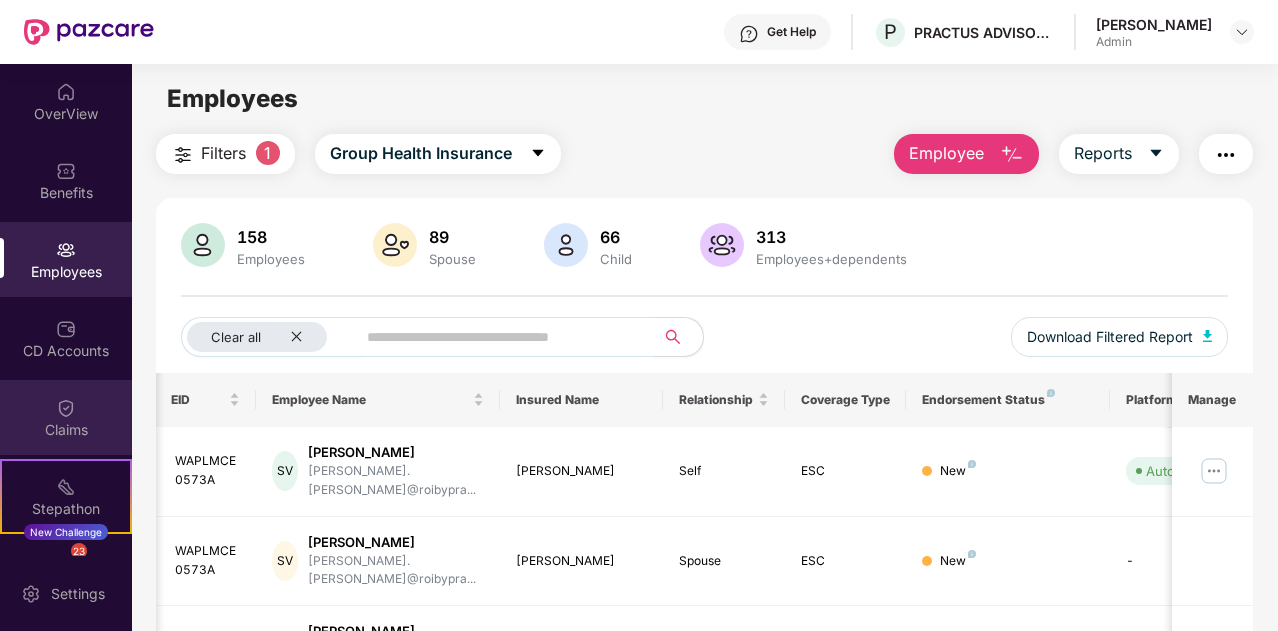 click at bounding box center (66, 408) 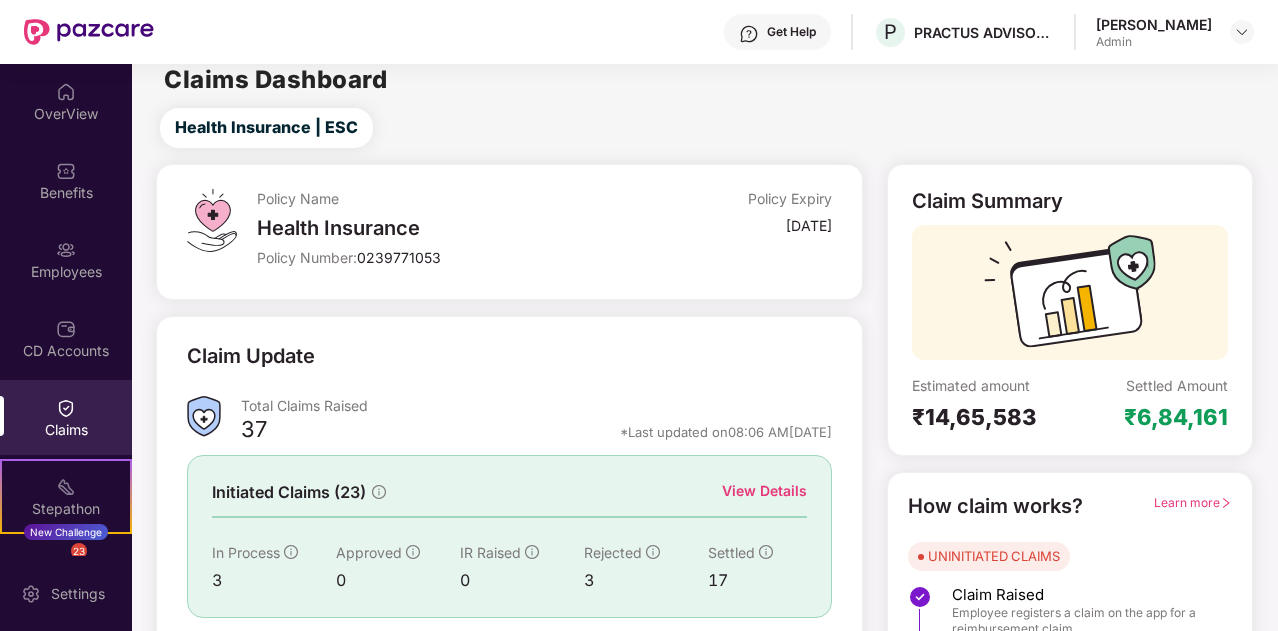 scroll, scrollTop: 150, scrollLeft: 0, axis: vertical 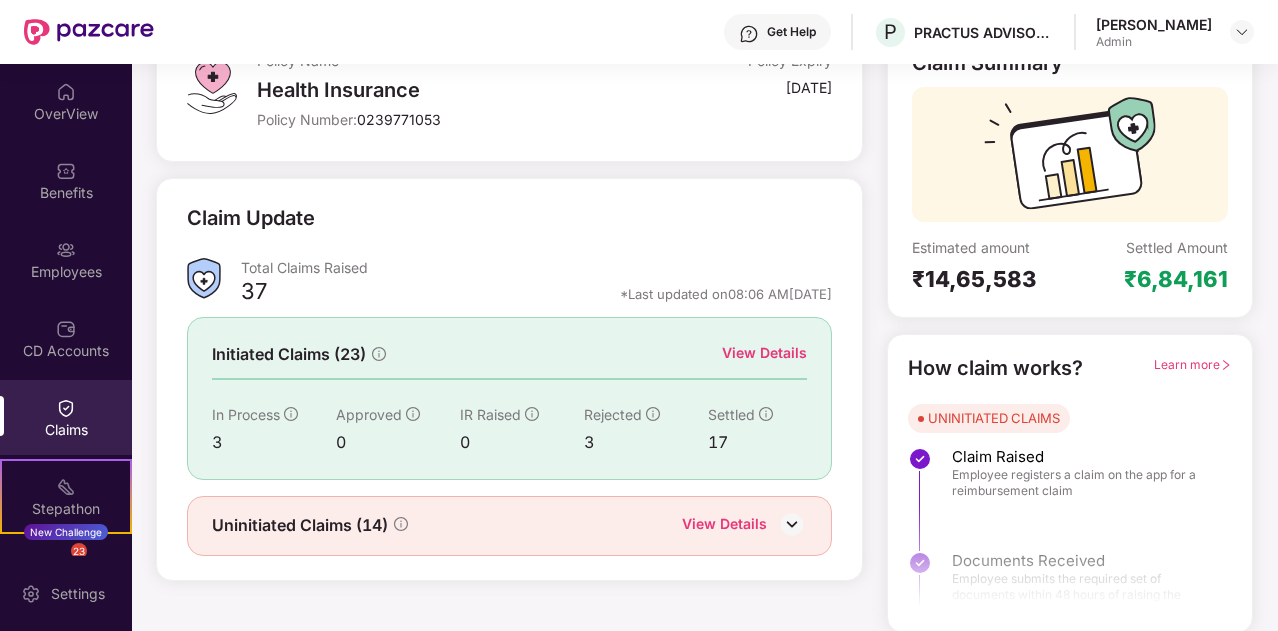click on "View Details" at bounding box center (724, 526) 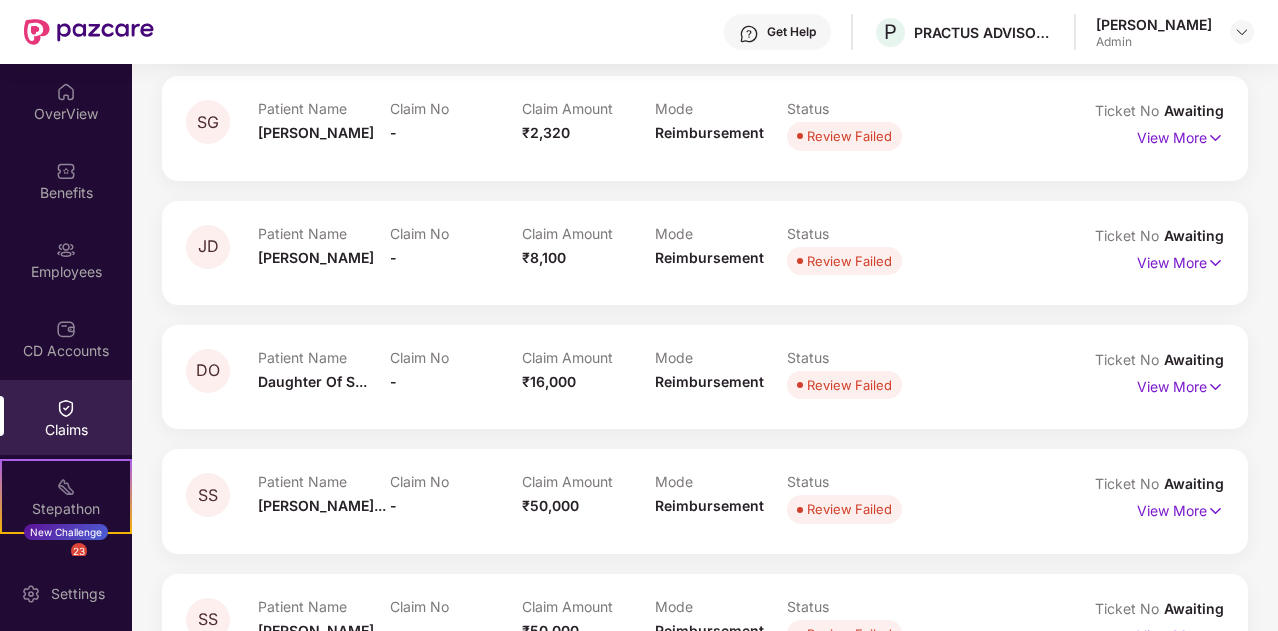 scroll, scrollTop: 838, scrollLeft: 0, axis: vertical 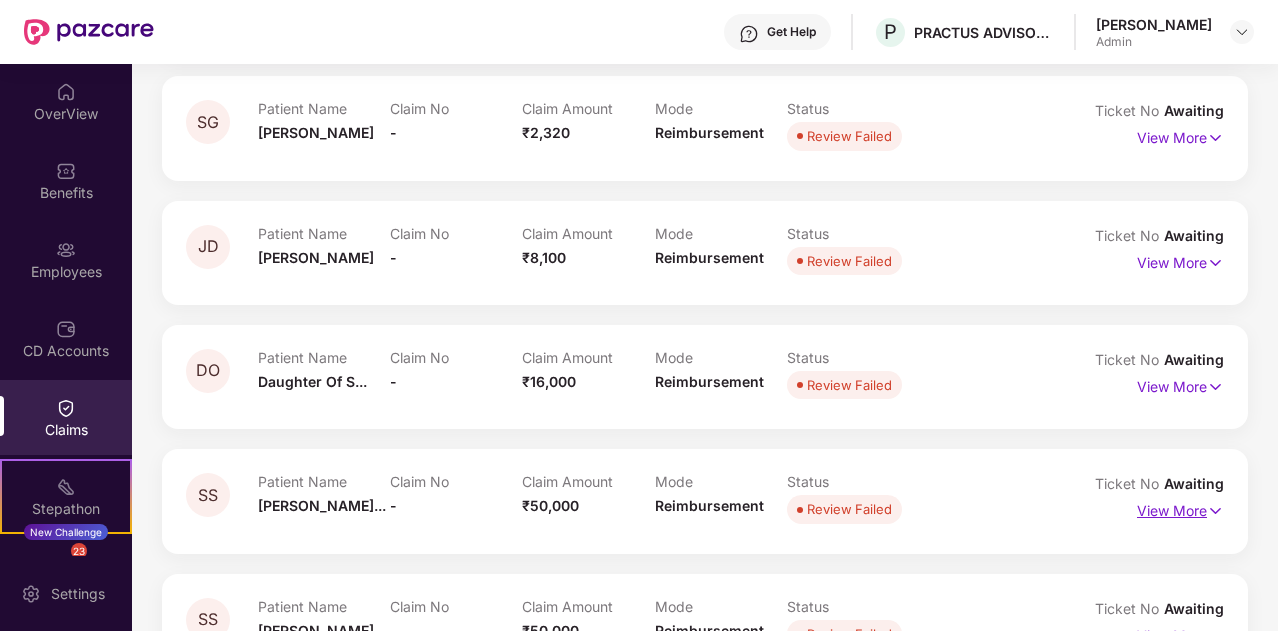 click on "View More" at bounding box center [1180, 508] 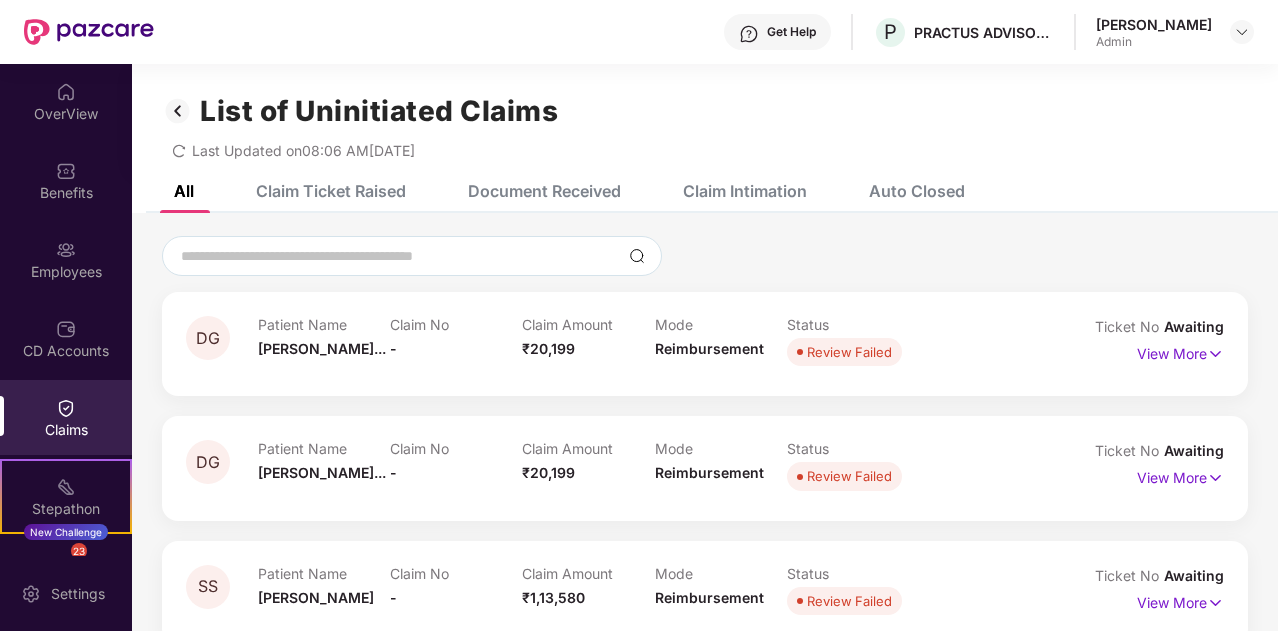 scroll, scrollTop: 5, scrollLeft: 0, axis: vertical 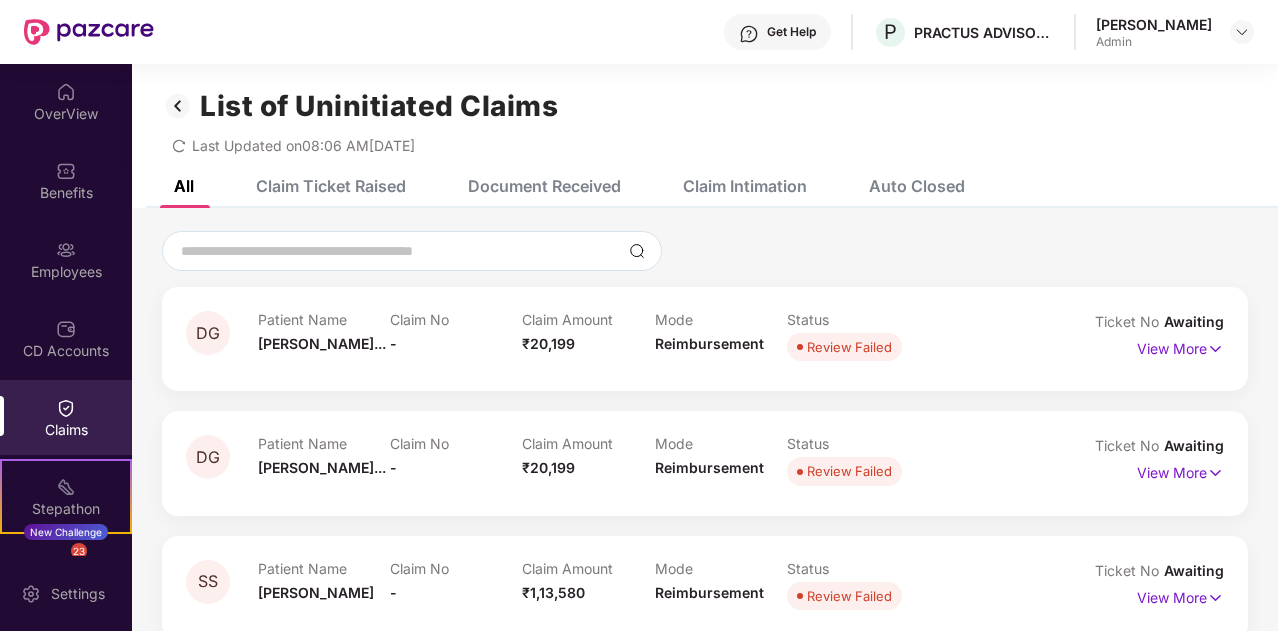 click on "Claim Ticket Raised" at bounding box center (331, 186) 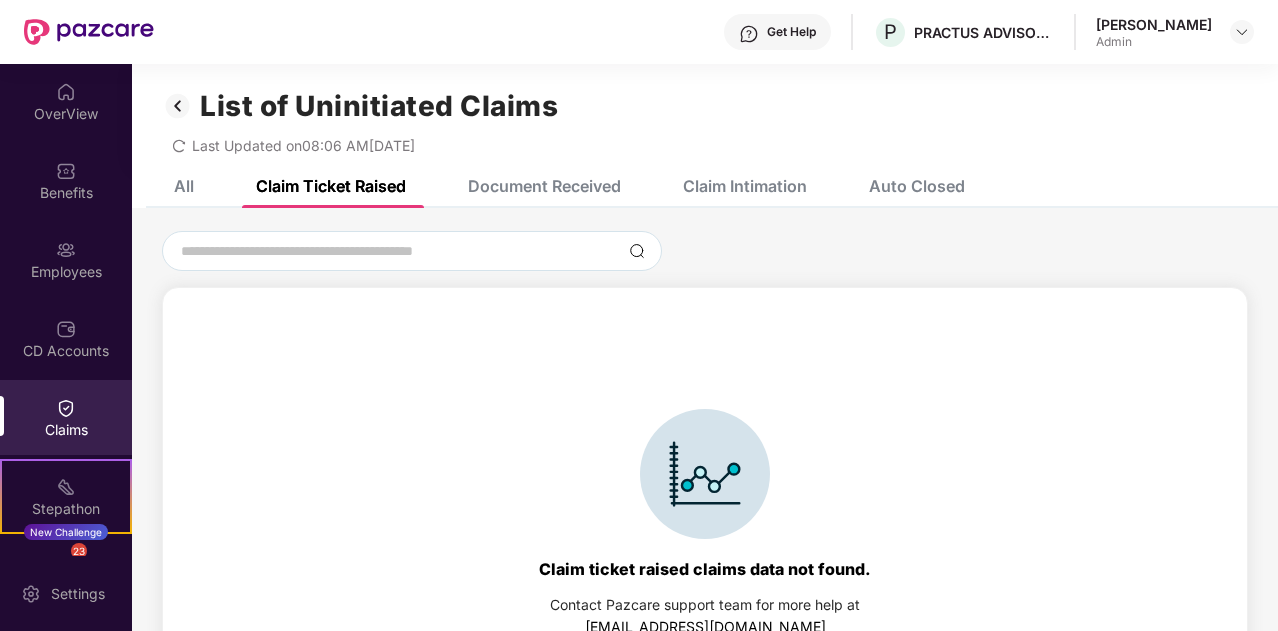 click on "Claim Intimation" at bounding box center (730, 186) 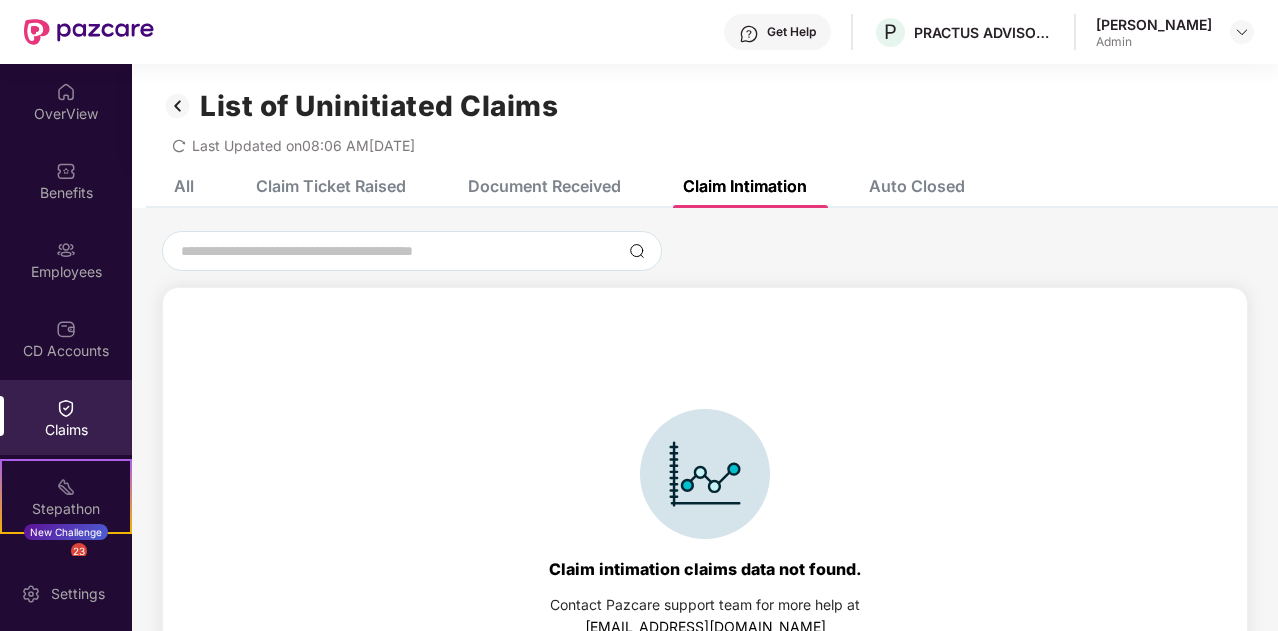 click on "Claims" at bounding box center (66, 430) 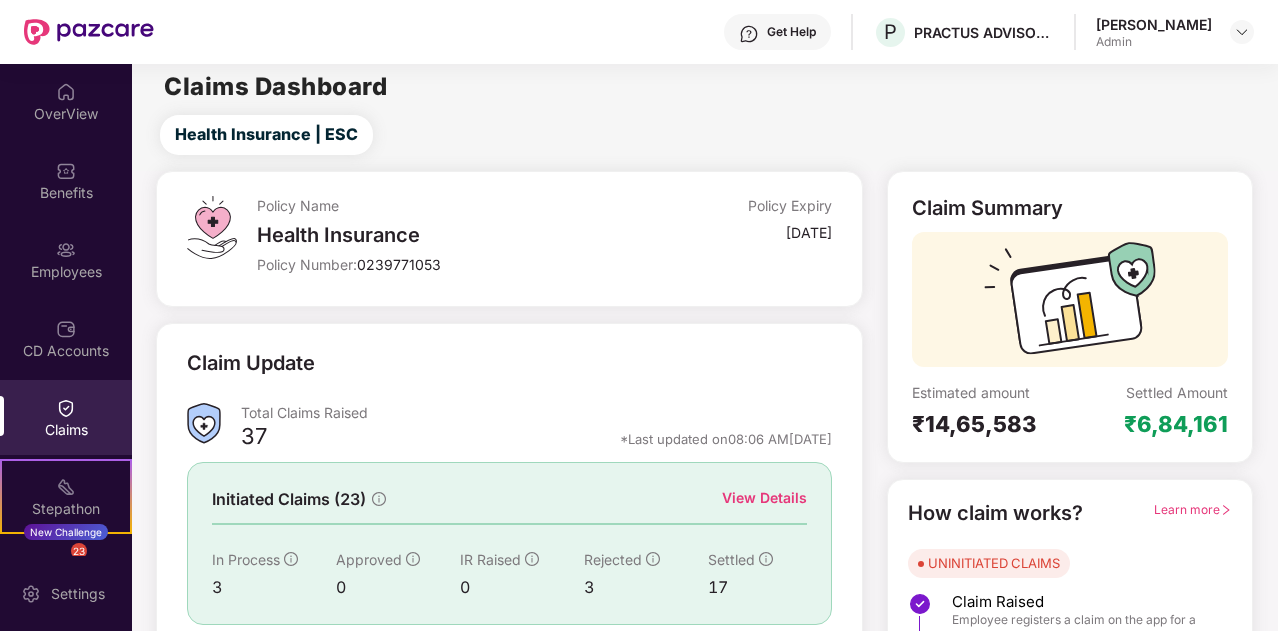 scroll, scrollTop: 150, scrollLeft: 0, axis: vertical 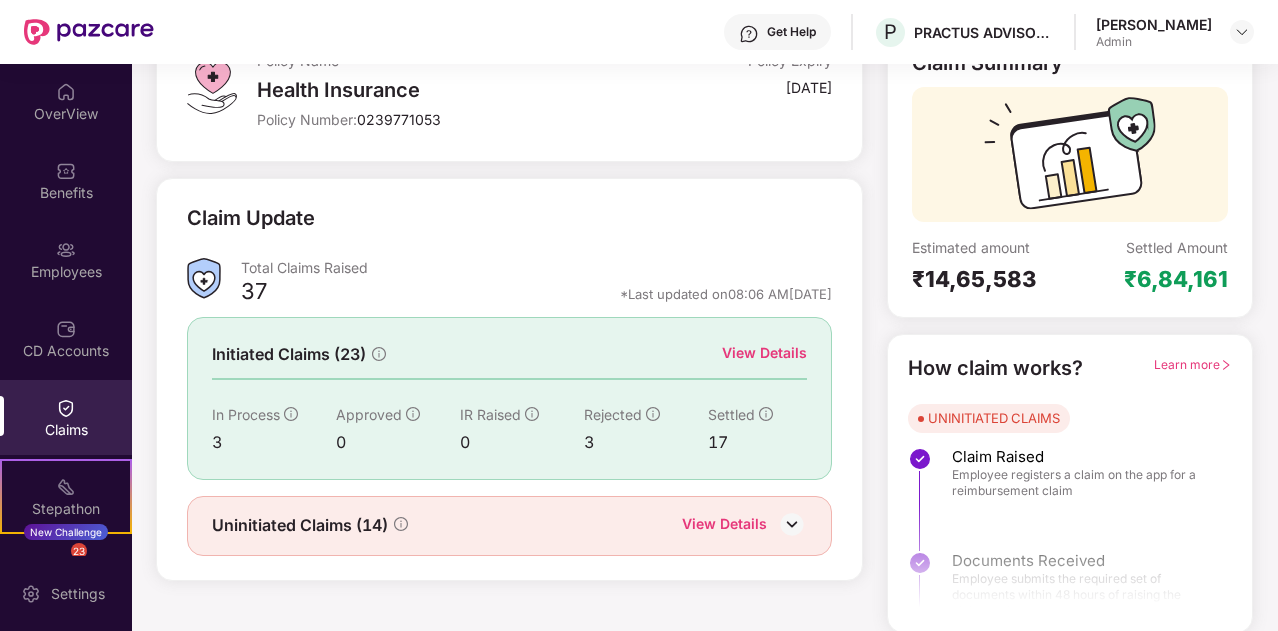click on "Learn more" at bounding box center (1193, 364) 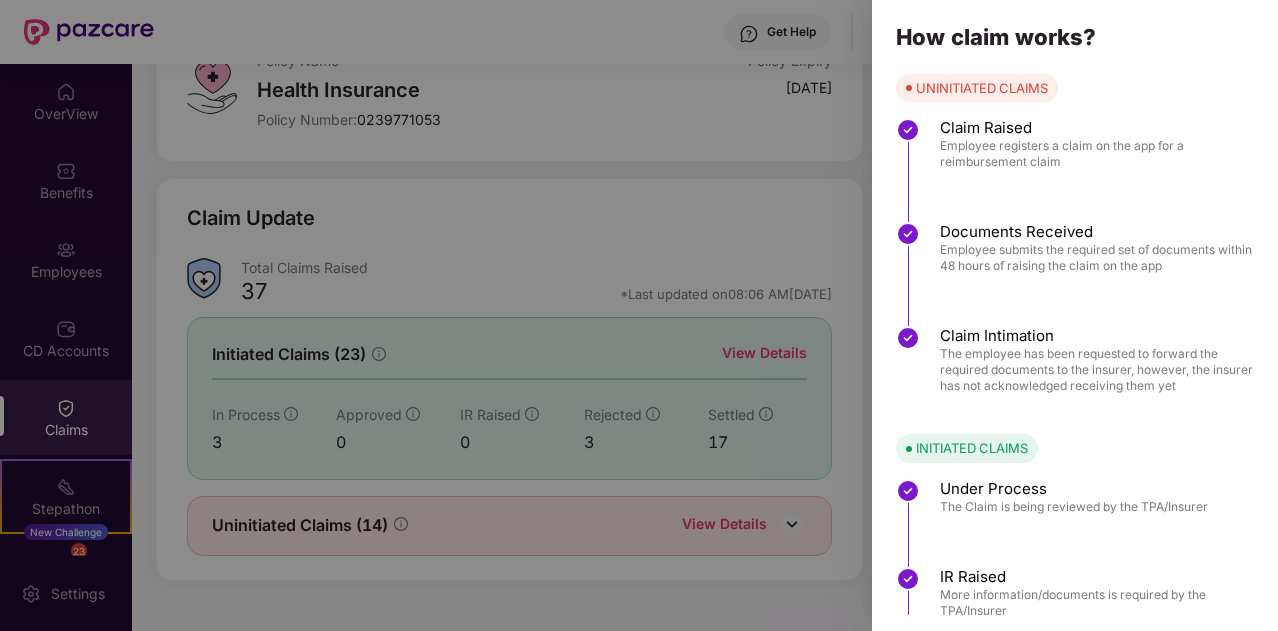 click at bounding box center (639, 315) 